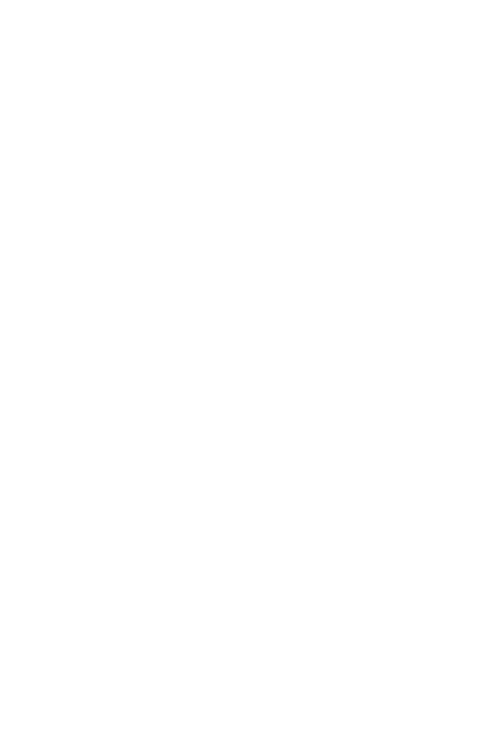 scroll, scrollTop: 0, scrollLeft: 0, axis: both 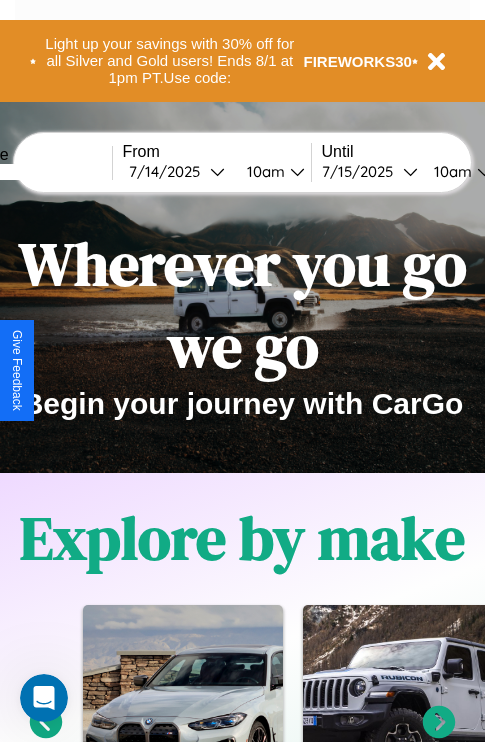 click at bounding box center [37, 172] 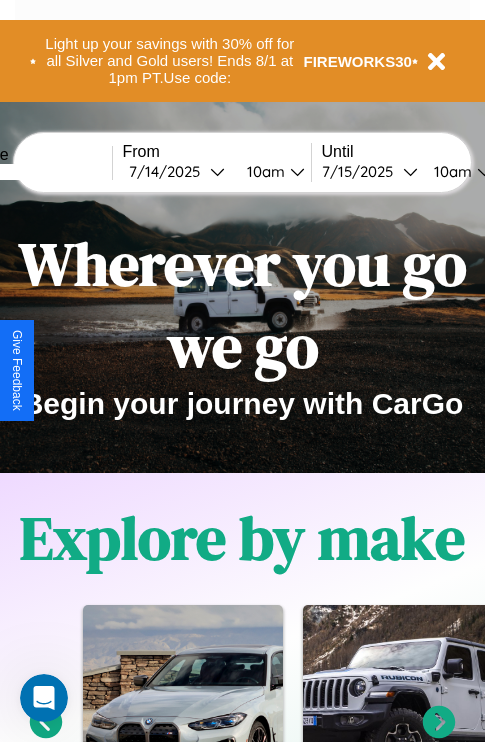 type on "*****" 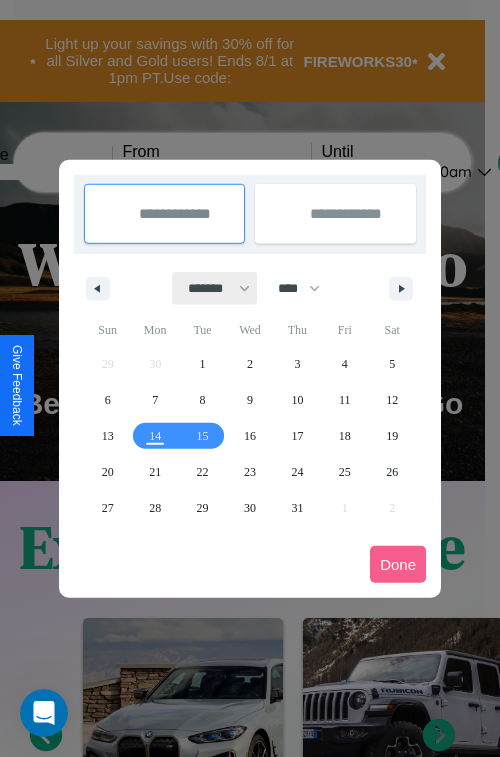 click on "******* ******** ***** ***** *** **** **** ****** ********* ******* ******** ********" at bounding box center (215, 288) 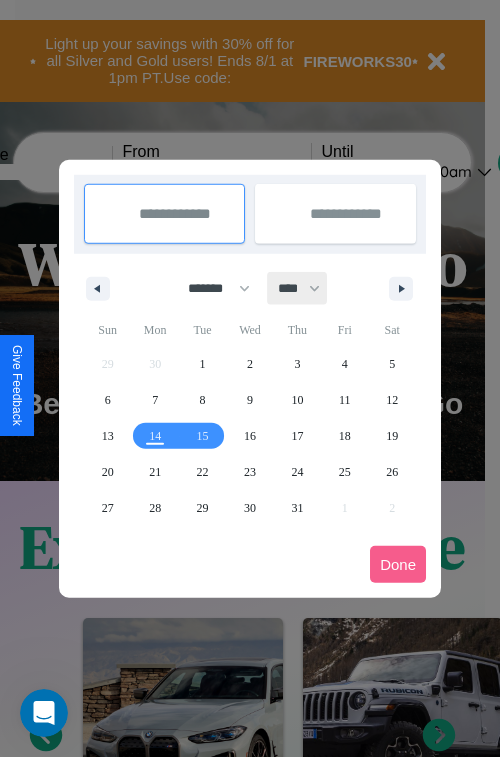 click on "**** **** **** **** **** **** **** **** **** **** **** **** **** **** **** **** **** **** **** **** **** **** **** **** **** **** **** **** **** **** **** **** **** **** **** **** **** **** **** **** **** **** **** **** **** **** **** **** **** **** **** **** **** **** **** **** **** **** **** **** **** **** **** **** **** **** **** **** **** **** **** **** **** **** **** **** **** **** **** **** **** **** **** **** **** **** **** **** **** **** **** **** **** **** **** **** **** **** **** **** **** **** **** **** **** **** **** **** **** **** **** **** **** **** **** **** **** **** **** **** ****" at bounding box center [298, 288] 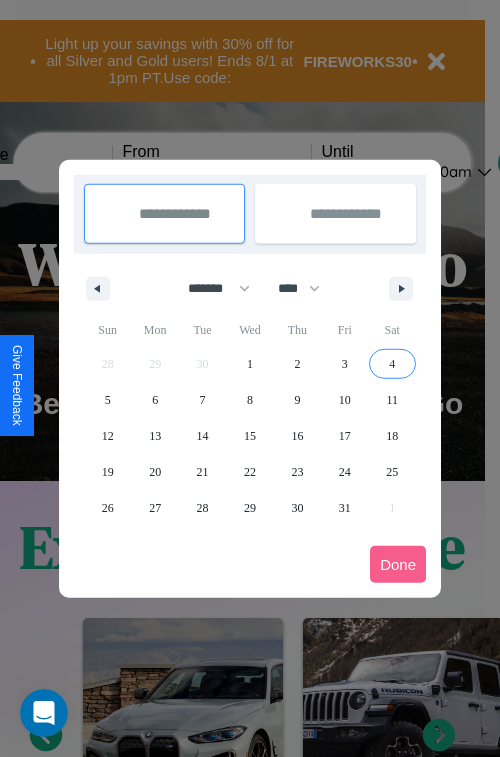 click on "4" at bounding box center [392, 364] 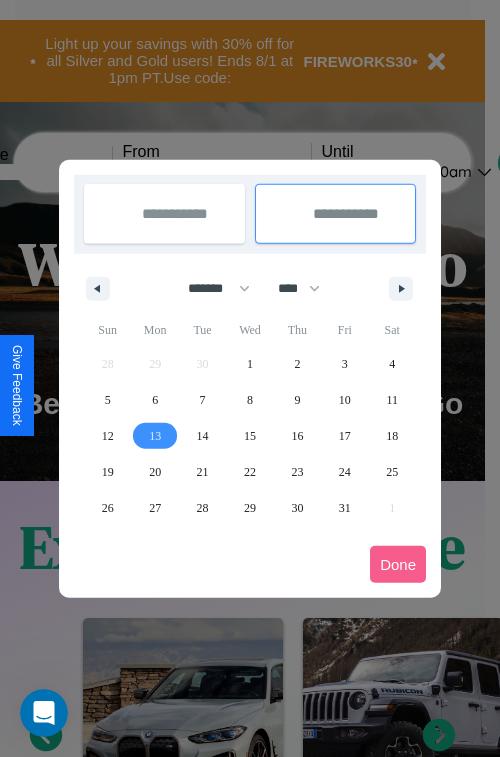 click on "13" at bounding box center [155, 436] 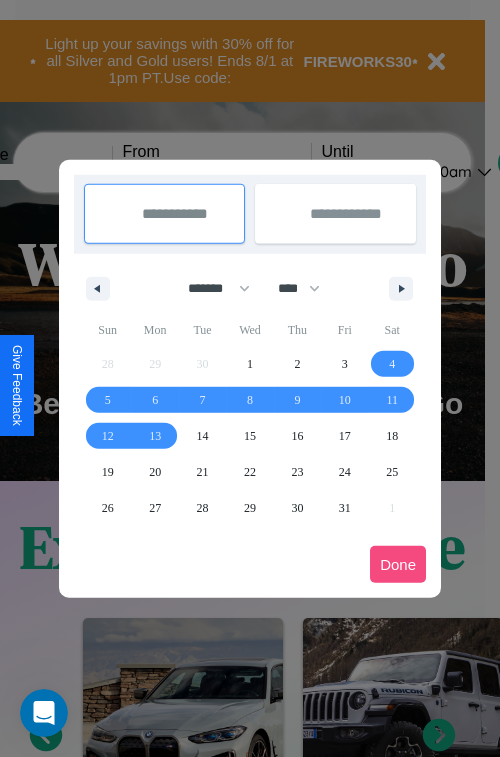 click on "Done" at bounding box center (398, 564) 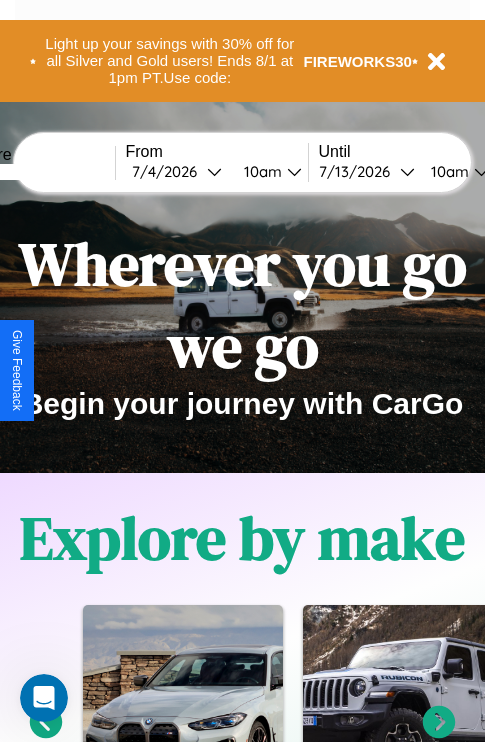 scroll, scrollTop: 0, scrollLeft: 70, axis: horizontal 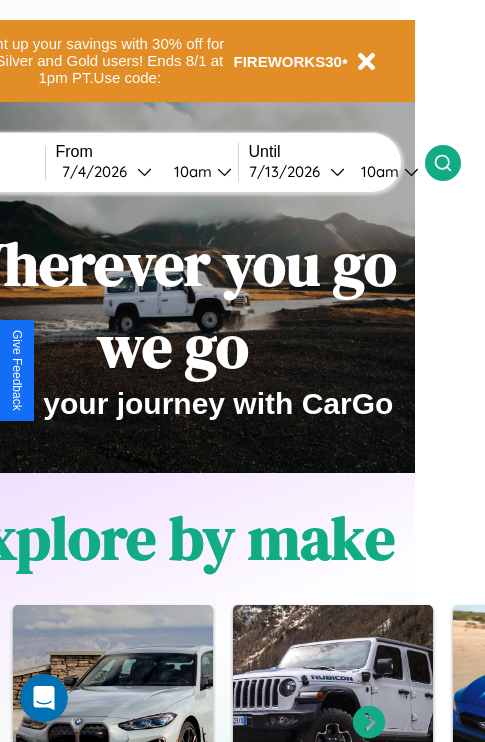 click 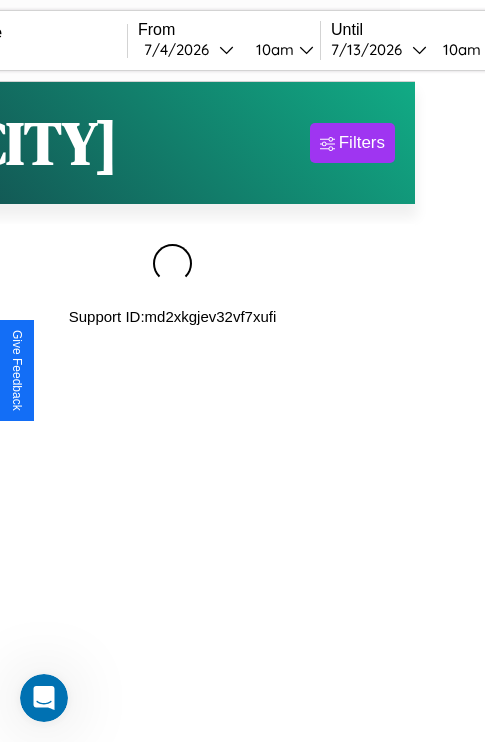 scroll, scrollTop: 0, scrollLeft: 0, axis: both 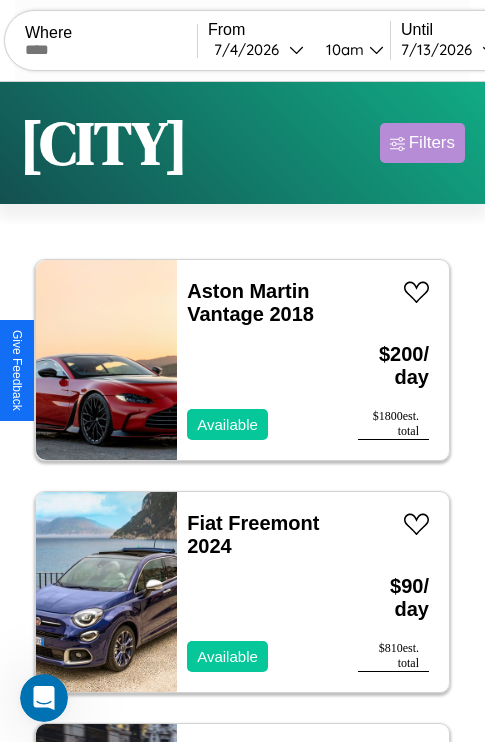 click on "Filters" at bounding box center [432, 143] 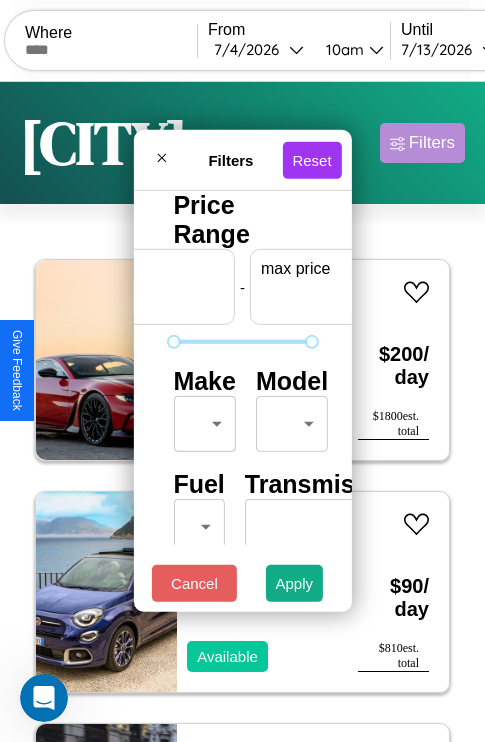 scroll, scrollTop: 0, scrollLeft: 124, axis: horizontal 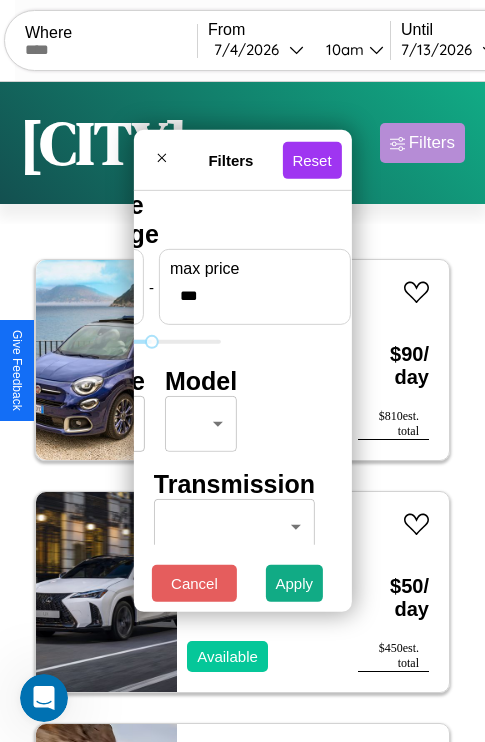 type on "***" 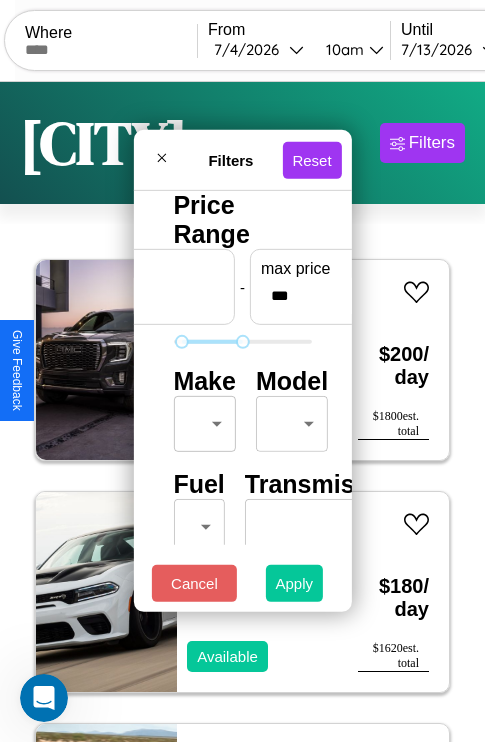 type on "**" 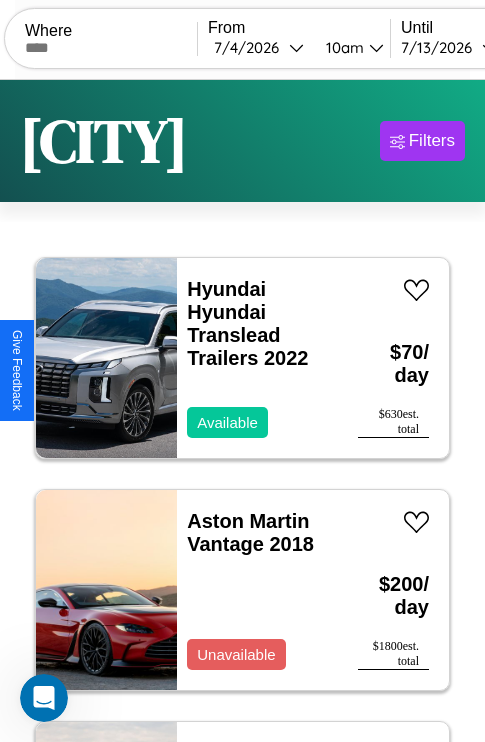 scroll, scrollTop: 95, scrollLeft: 0, axis: vertical 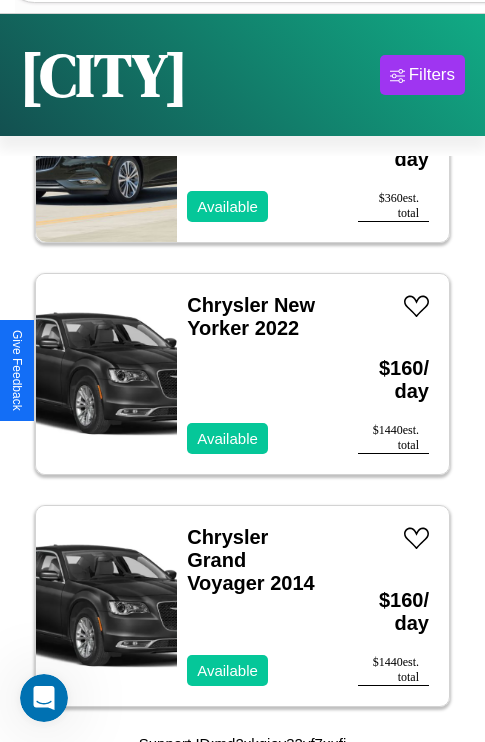 click on "Maserati   Quattroporte   2017" at bounding box center [248, -9880] 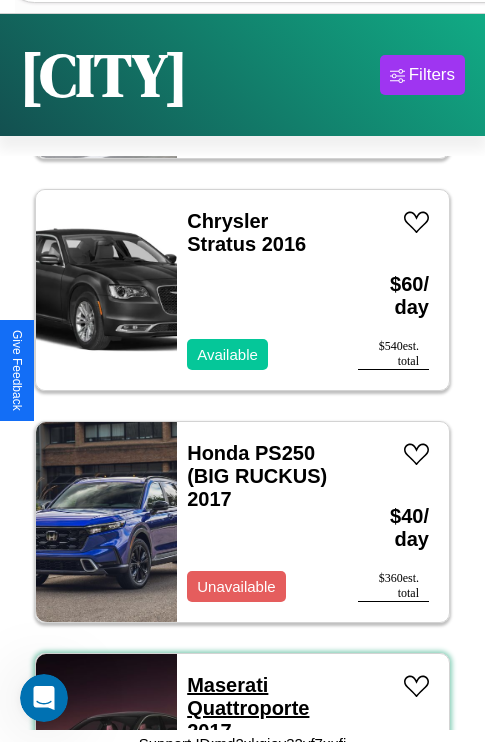 scroll, scrollTop: 95, scrollLeft: 0, axis: vertical 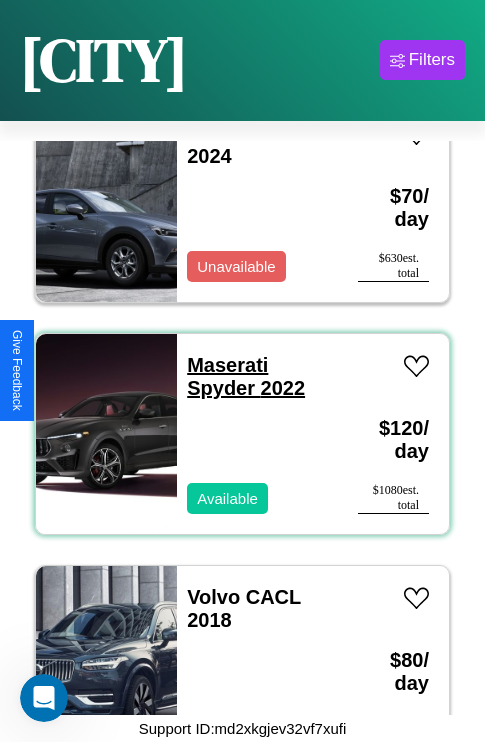 click on "Maserati   Spyder   2022" at bounding box center (246, 376) 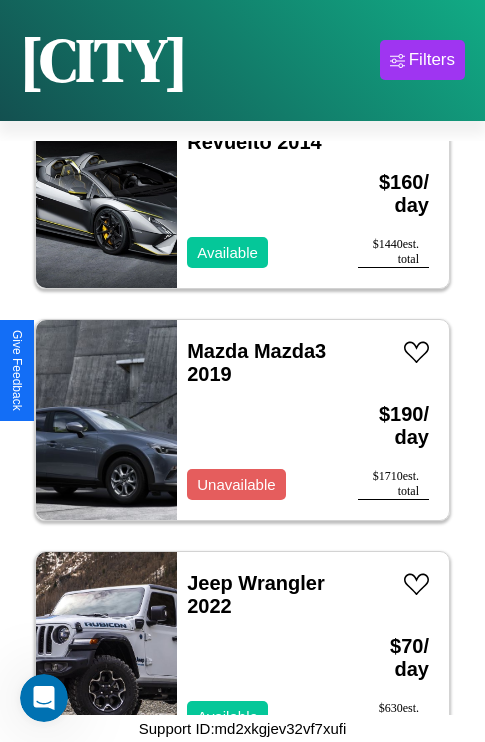 scroll, scrollTop: 28379, scrollLeft: 0, axis: vertical 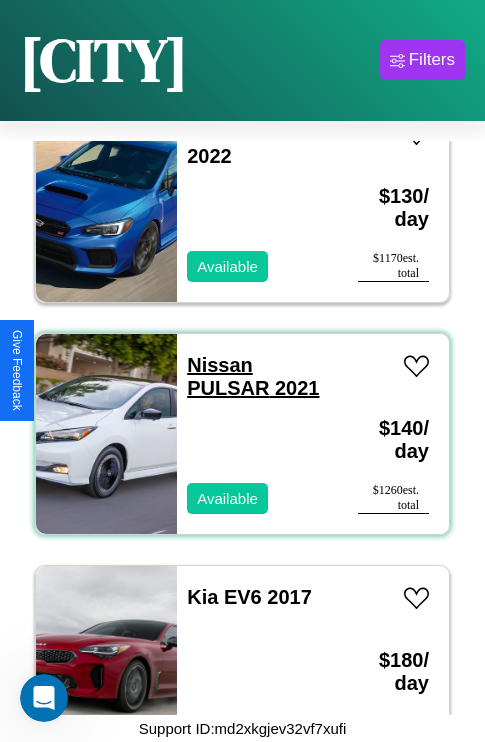 click on "Nissan   PULSAR   2021" at bounding box center [253, 376] 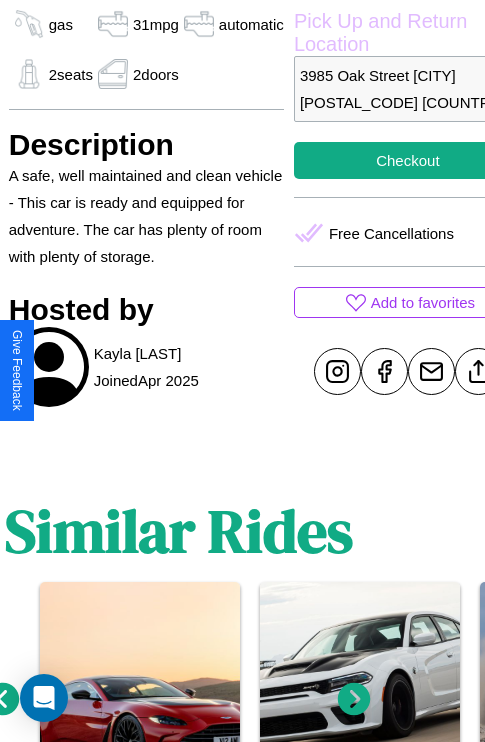 scroll, scrollTop: 707, scrollLeft: 64, axis: both 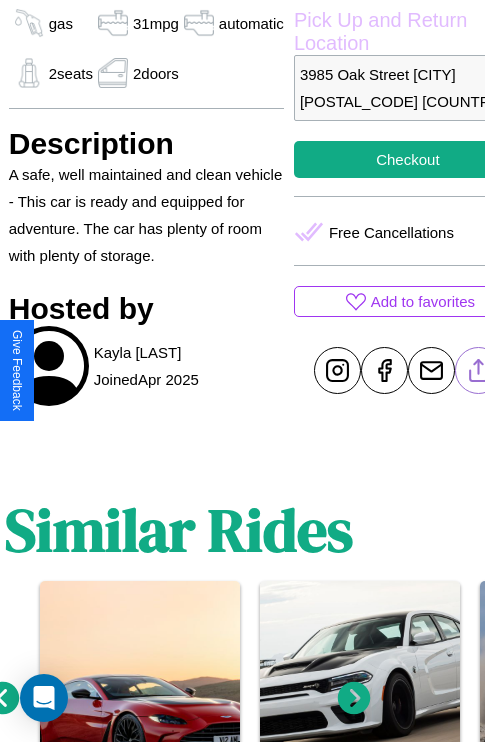click 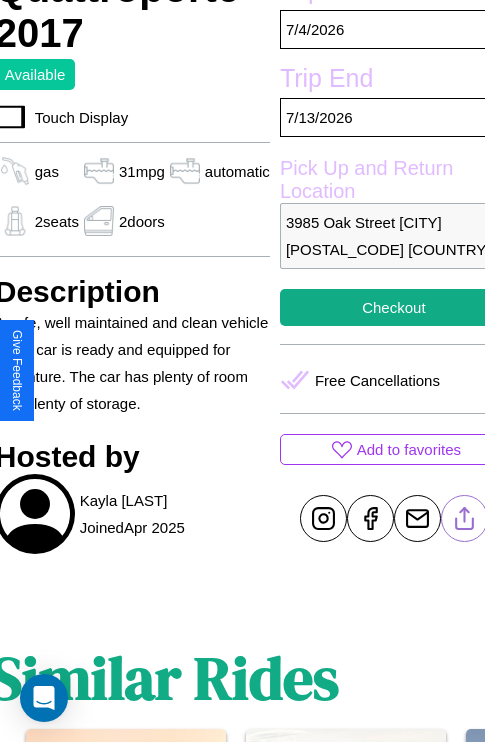scroll, scrollTop: 496, scrollLeft: 84, axis: both 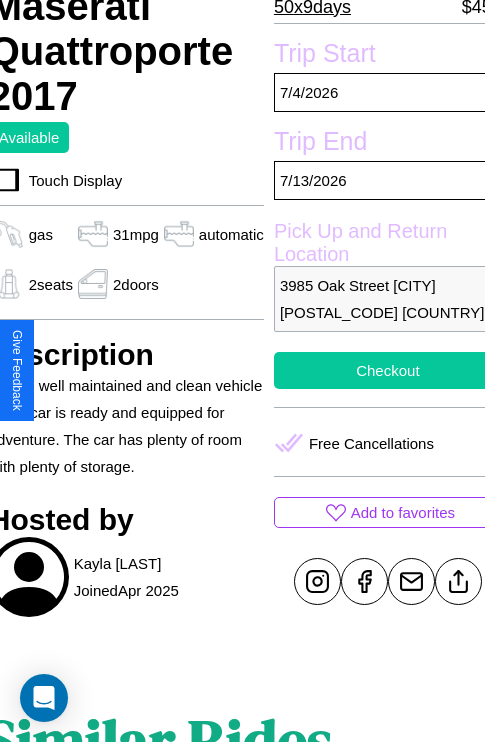 click on "Checkout" at bounding box center [388, 370] 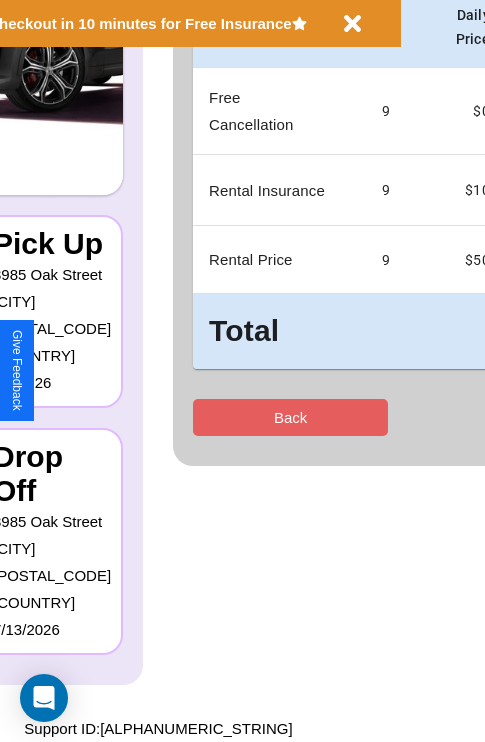 scroll, scrollTop: 0, scrollLeft: 0, axis: both 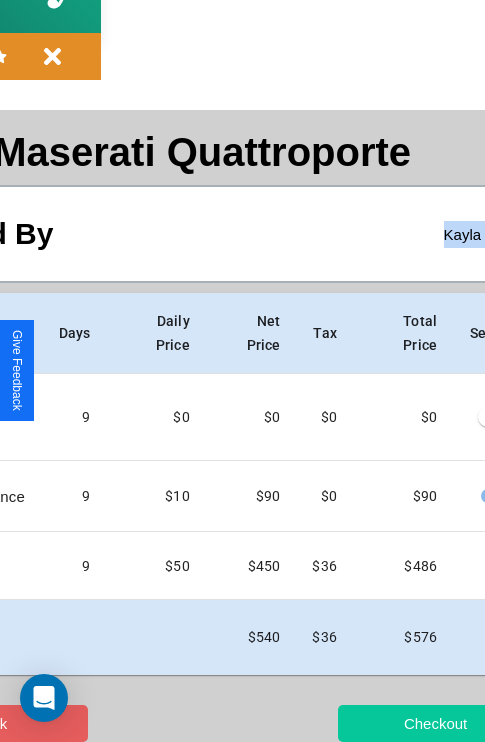 click on "Checkout" at bounding box center (435, 723) 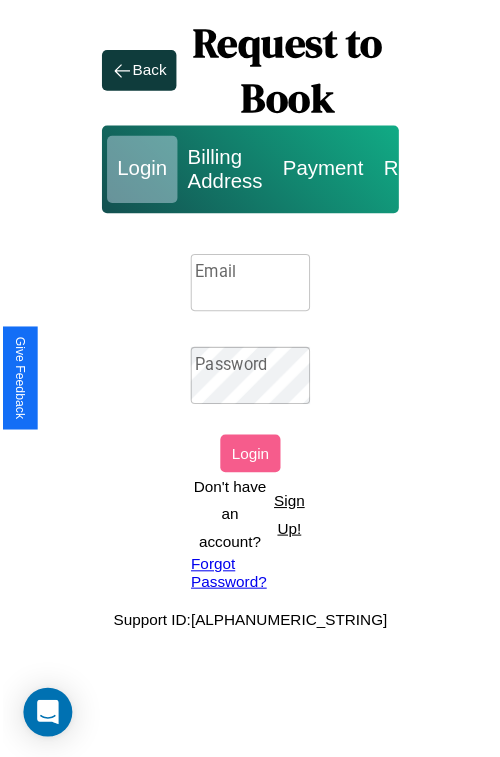 scroll, scrollTop: 0, scrollLeft: 0, axis: both 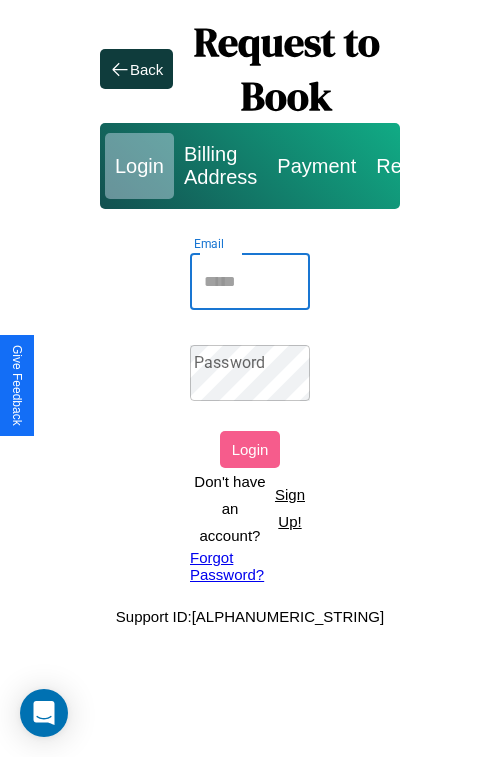 click on "Email" at bounding box center [250, 282] 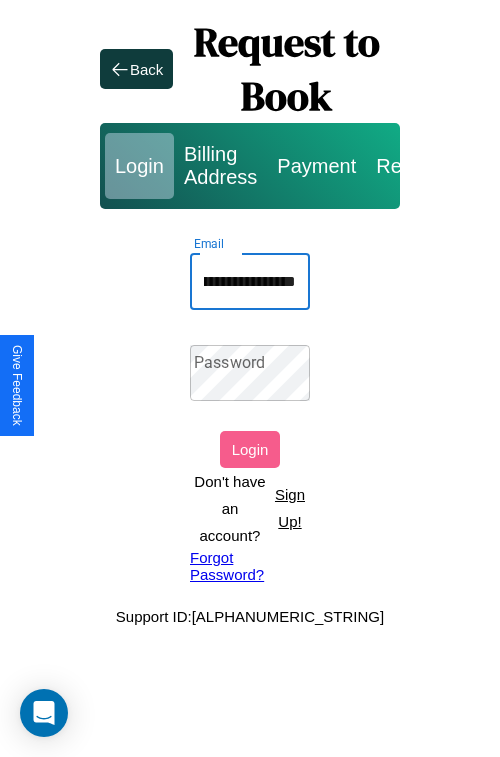 scroll, scrollTop: 0, scrollLeft: 136, axis: horizontal 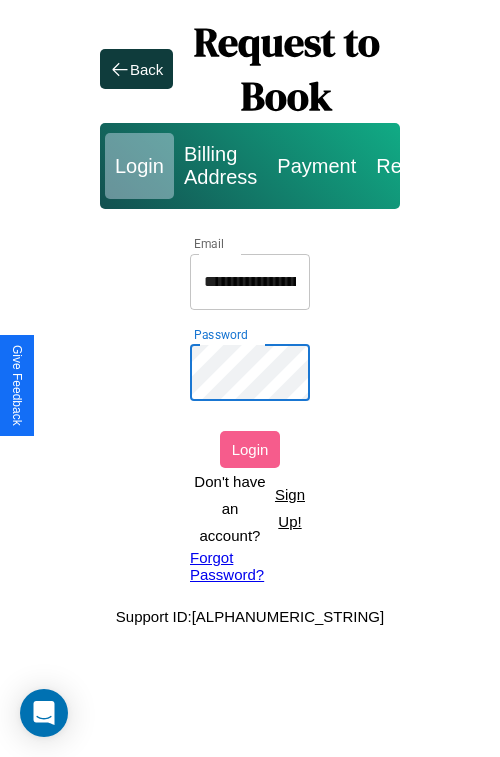 click on "Login" at bounding box center (250, 449) 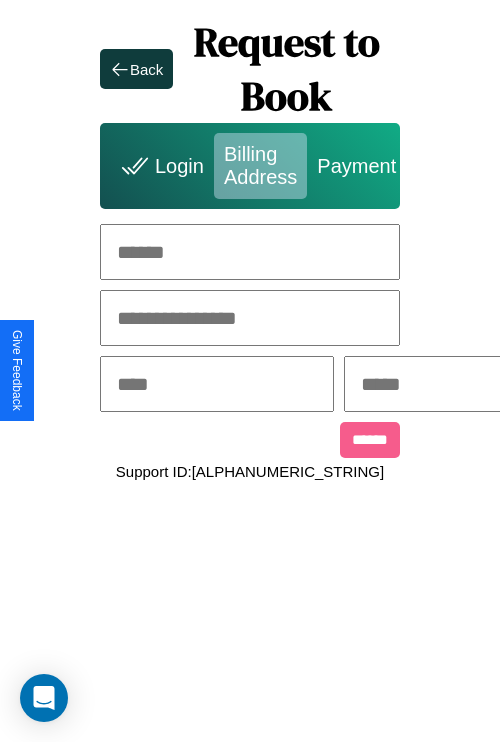 click at bounding box center (250, 252) 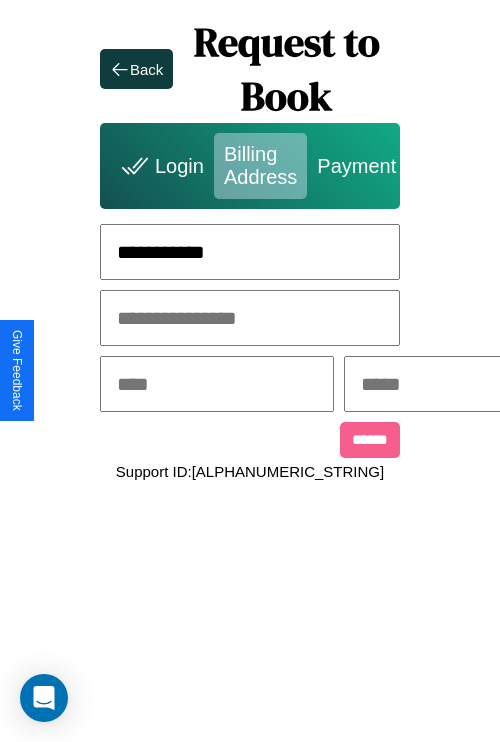 type on "**********" 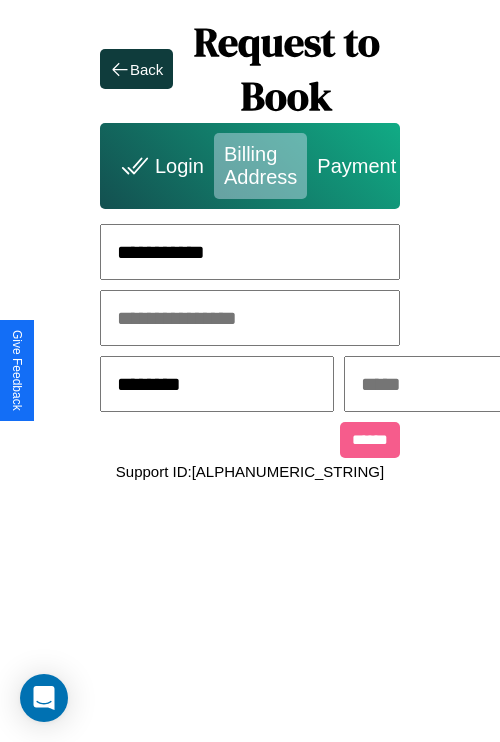 type on "********" 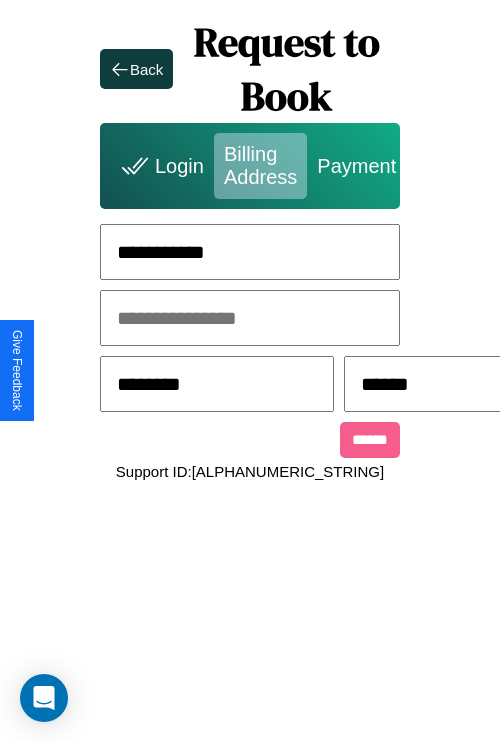 scroll, scrollTop: 0, scrollLeft: 517, axis: horizontal 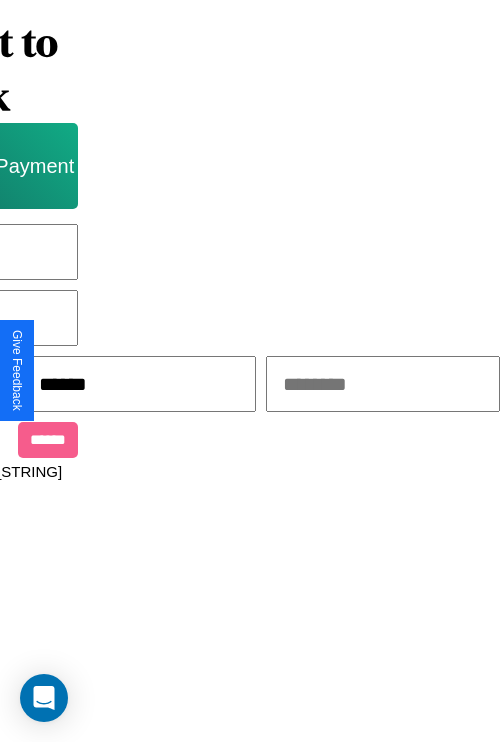 type on "******" 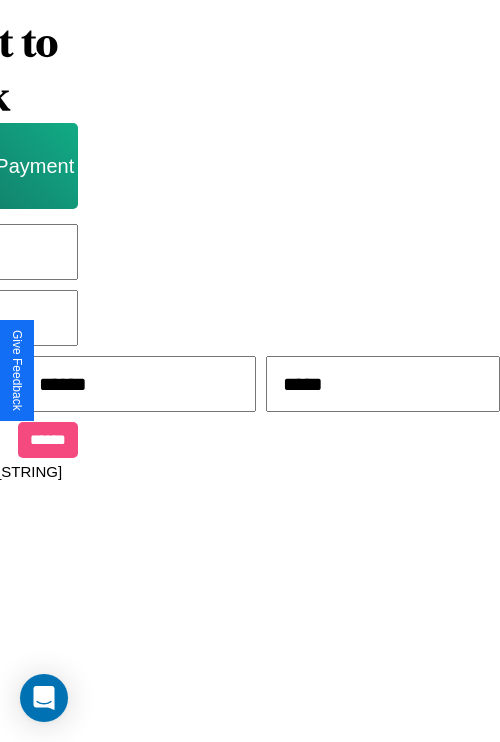 type on "*****" 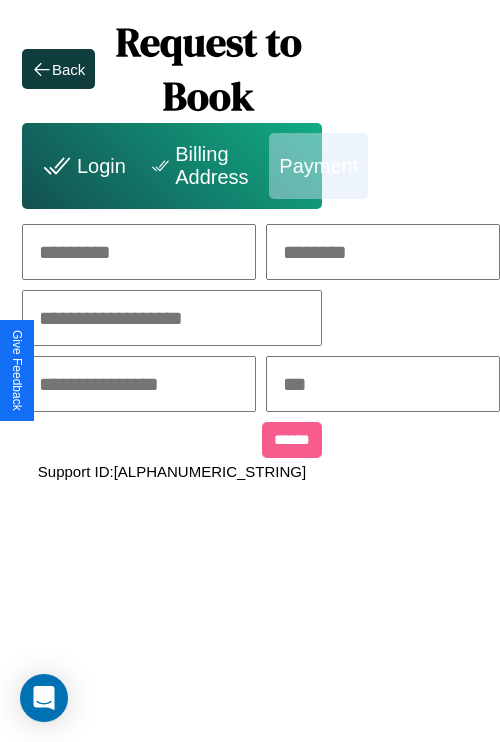 scroll, scrollTop: 0, scrollLeft: 208, axis: horizontal 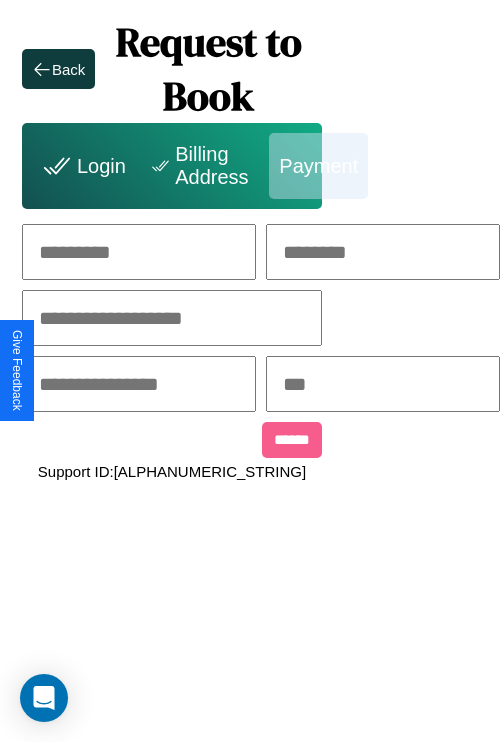 click at bounding box center [139, 252] 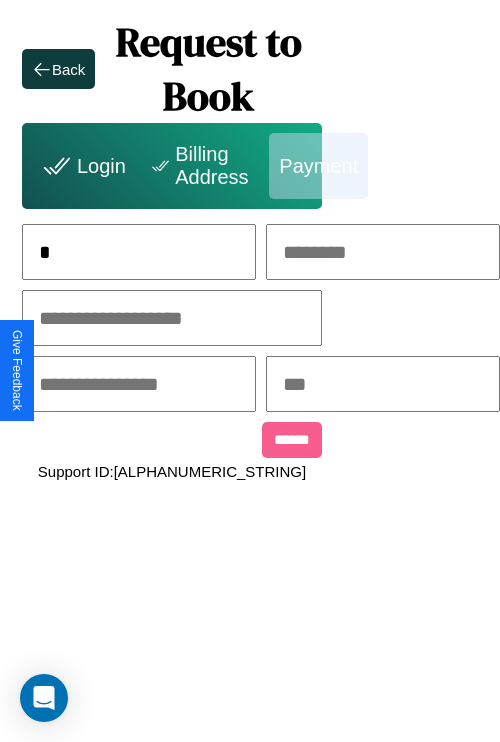scroll, scrollTop: 0, scrollLeft: 130, axis: horizontal 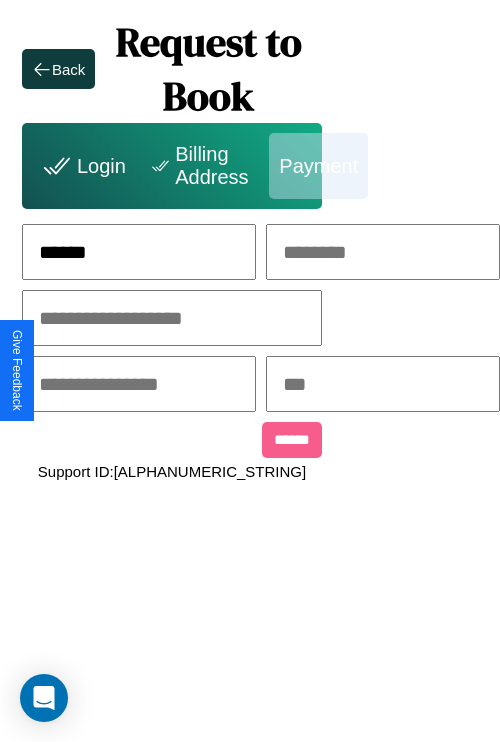 type on "******" 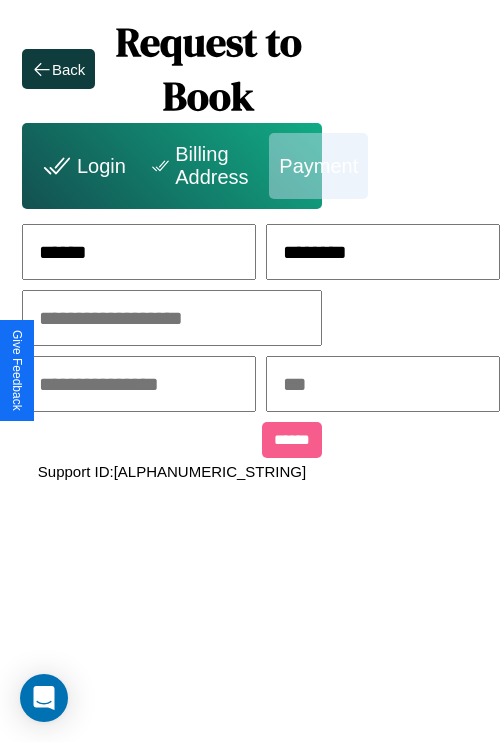 type on "********" 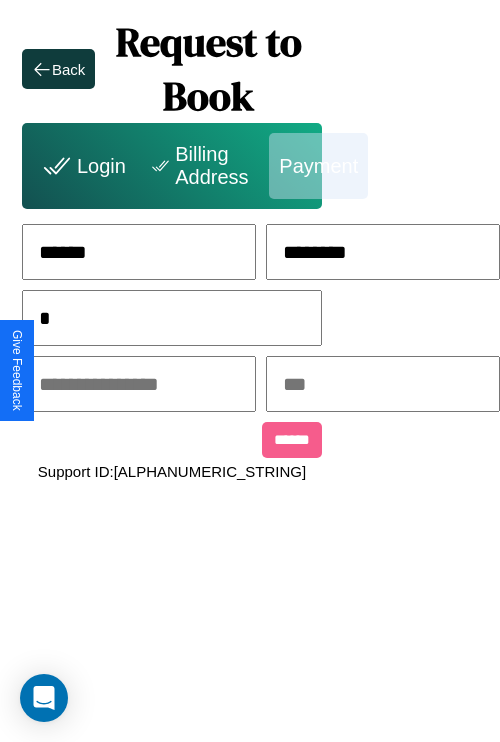 scroll, scrollTop: 0, scrollLeft: 128, axis: horizontal 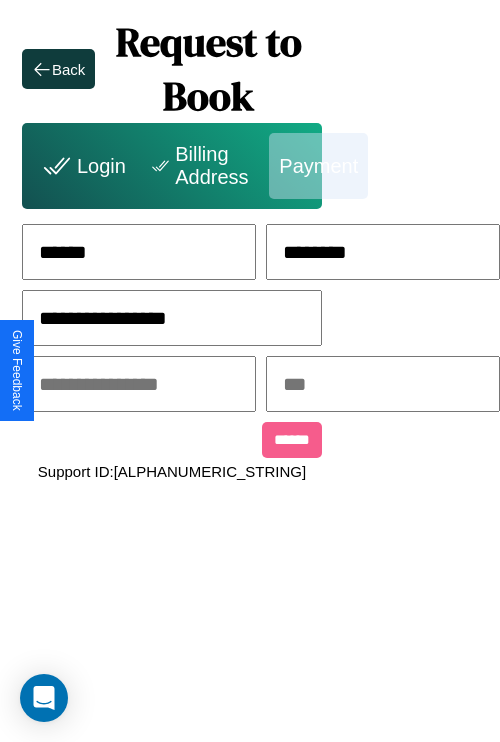 type on "**********" 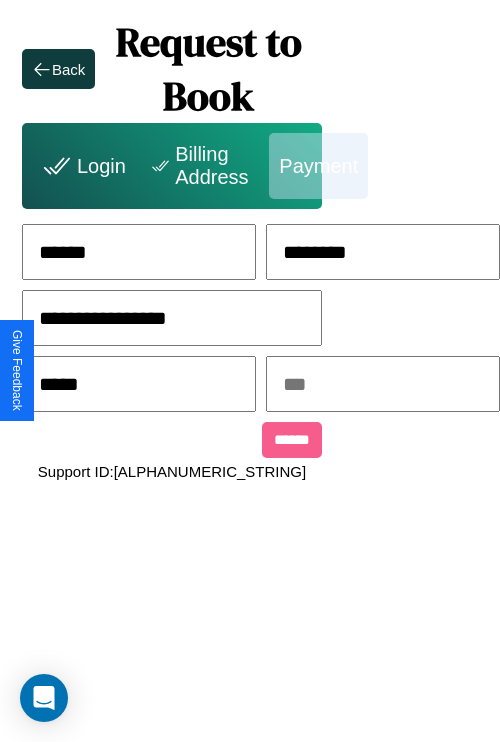 type on "*****" 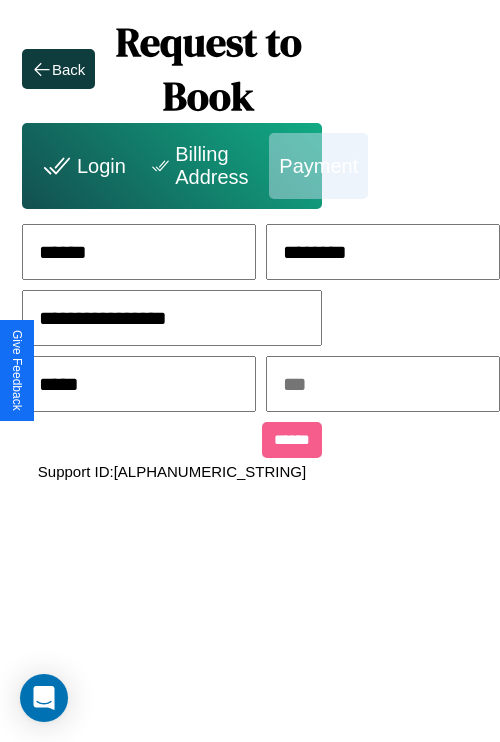 click at bounding box center [383, 384] 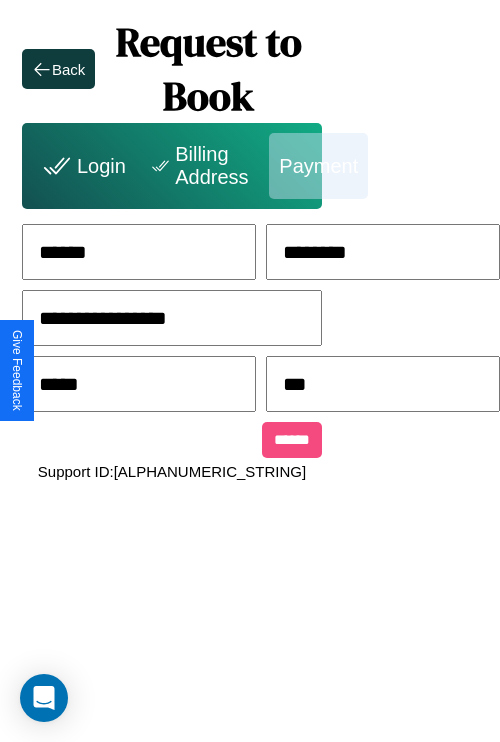 type on "***" 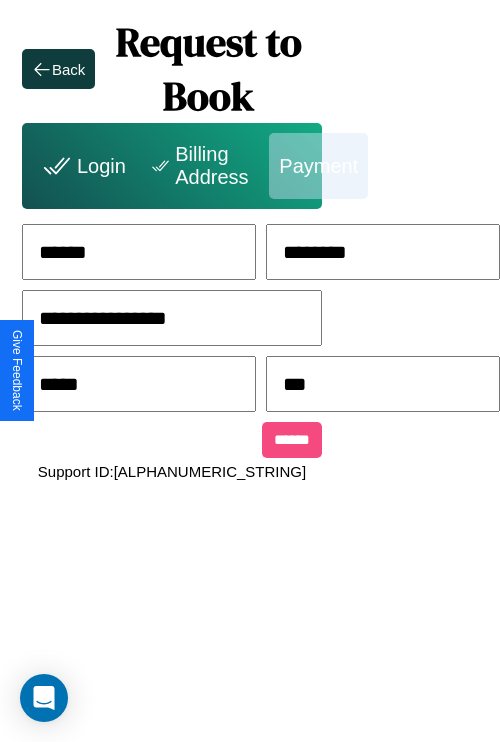 click on "******" at bounding box center [292, 440] 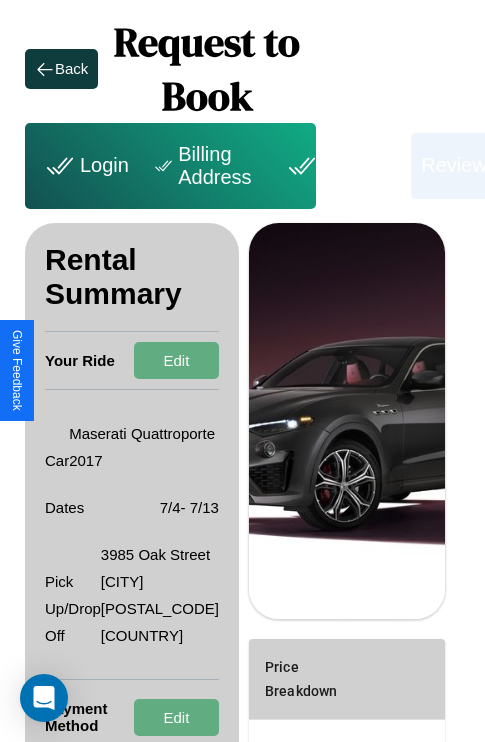 scroll, scrollTop: 274, scrollLeft: 72, axis: both 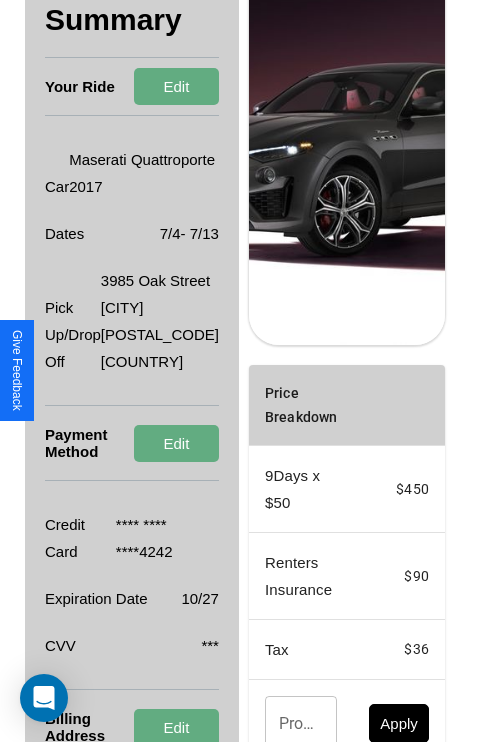click on "Promo Code" at bounding box center [290, 724] 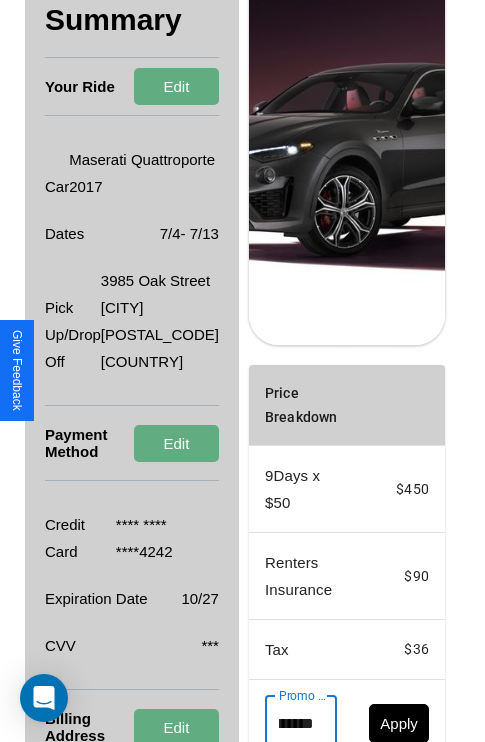 scroll, scrollTop: 0, scrollLeft: 71, axis: horizontal 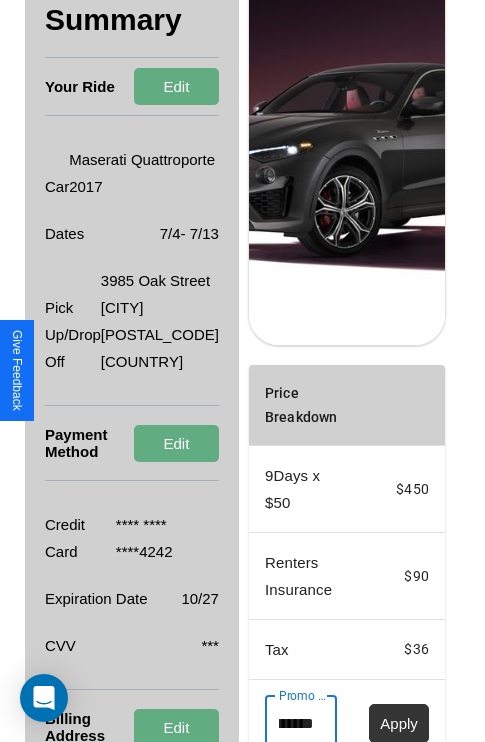 type on "**********" 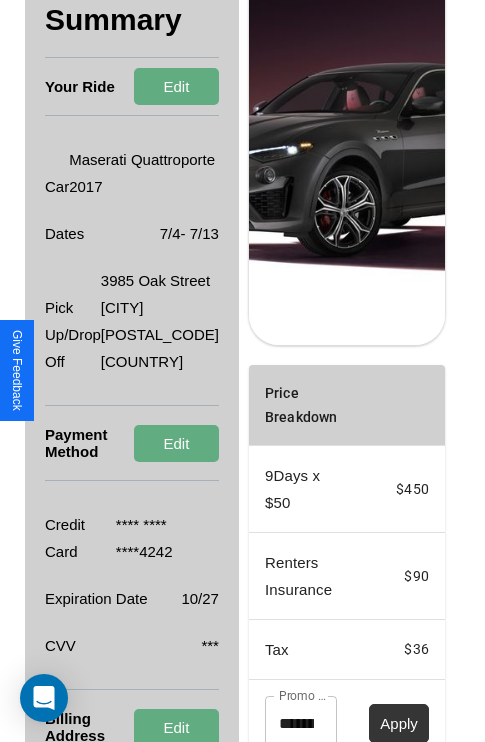 click on "Apply" at bounding box center [399, 723] 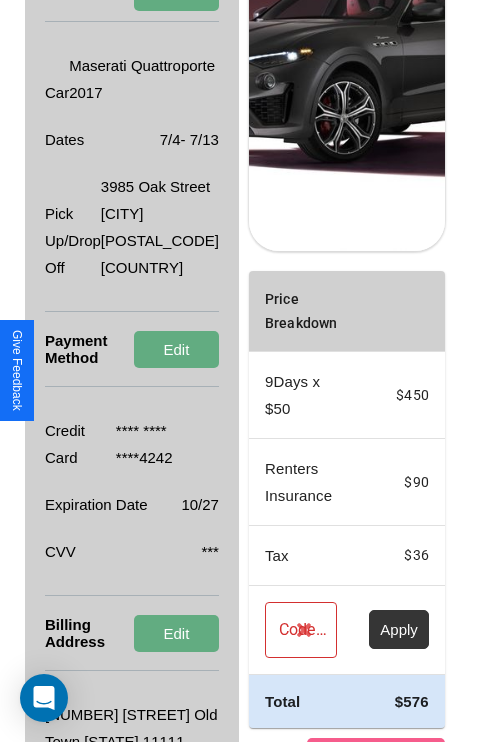 scroll, scrollTop: 428, scrollLeft: 72, axis: both 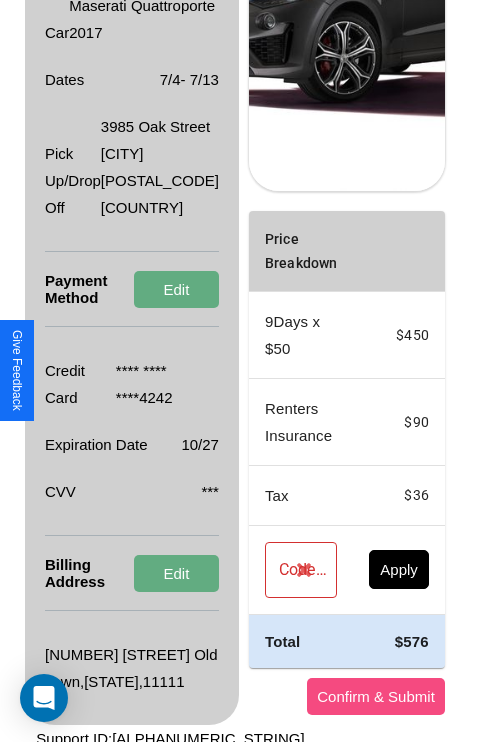 click on "Confirm & Submit" at bounding box center [376, 696] 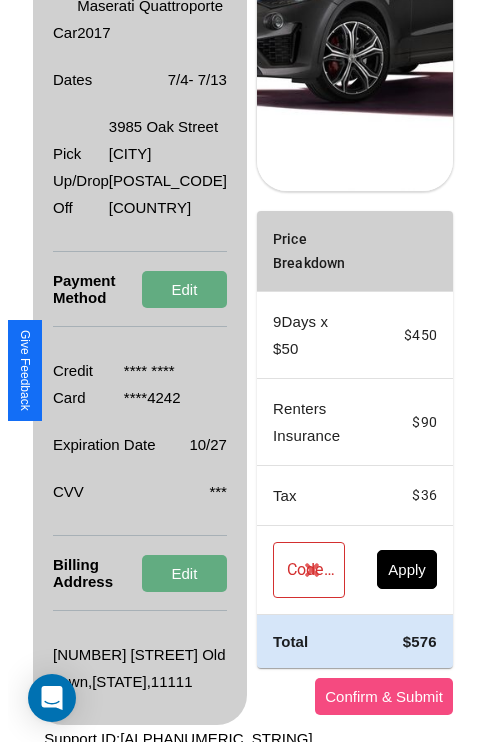 scroll, scrollTop: 0, scrollLeft: 72, axis: horizontal 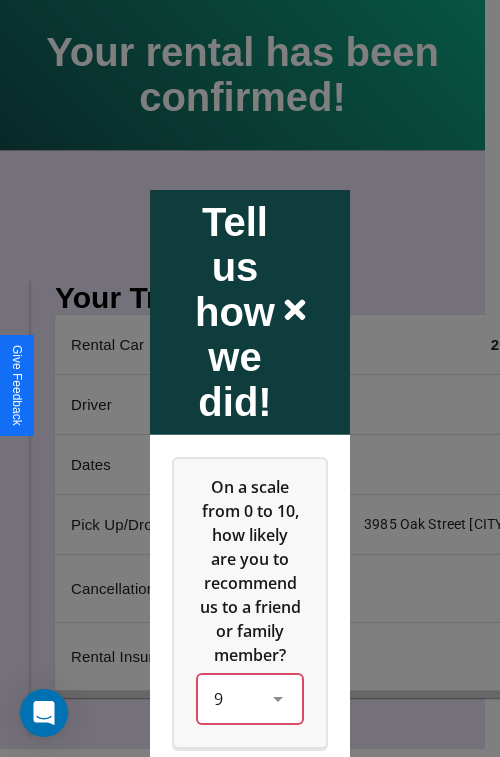 click on "9" at bounding box center [250, 698] 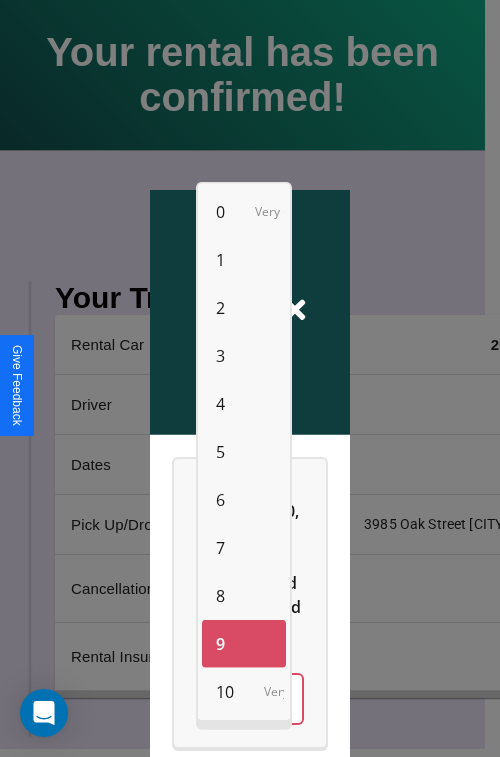 click on "6" at bounding box center (220, 500) 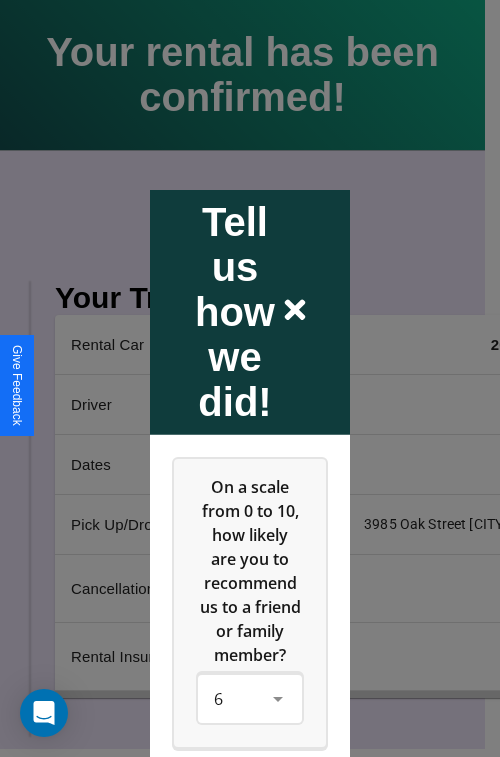 click 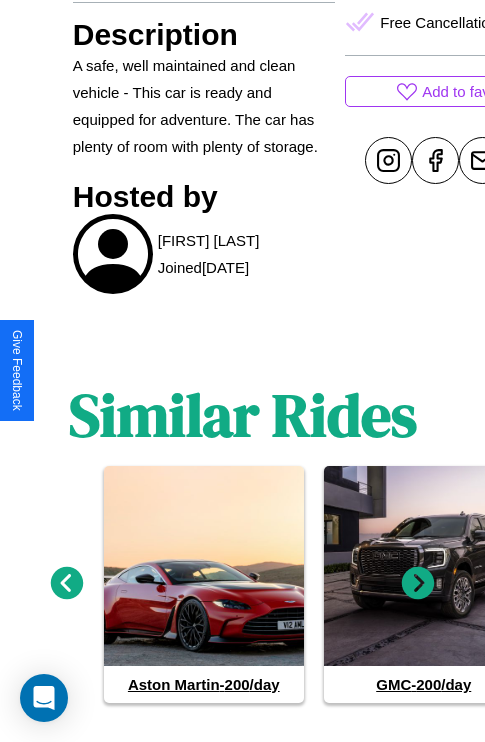 scroll, scrollTop: 945, scrollLeft: 0, axis: vertical 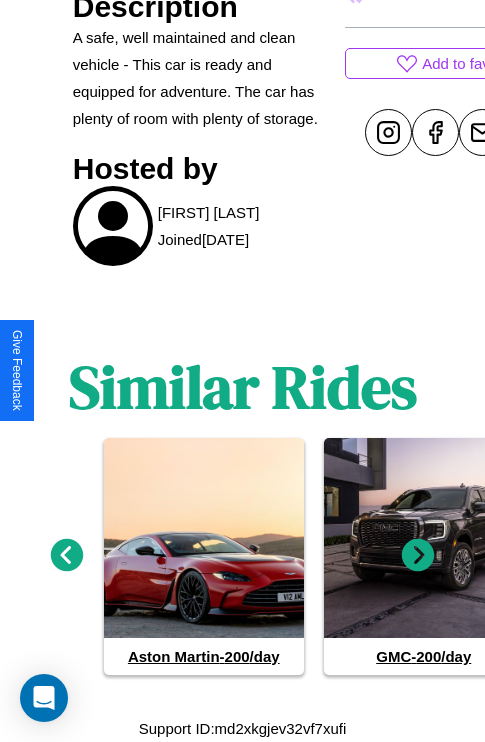 click 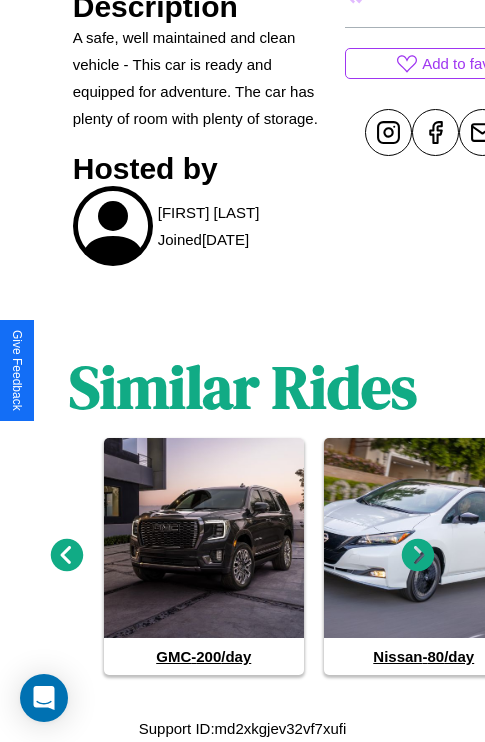 click 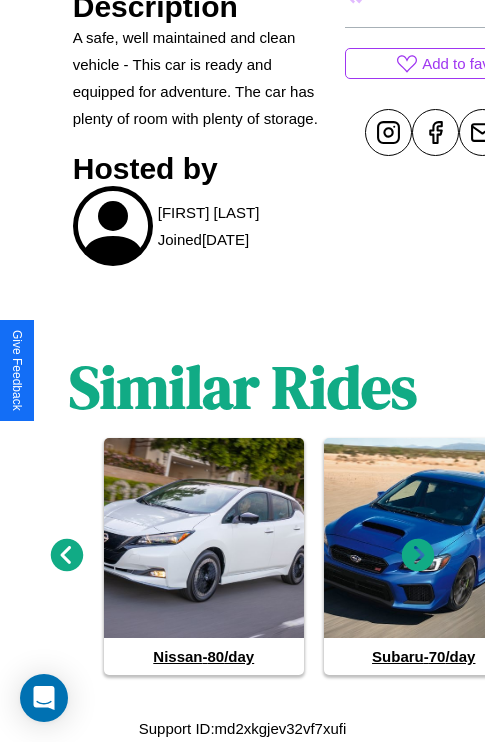 click 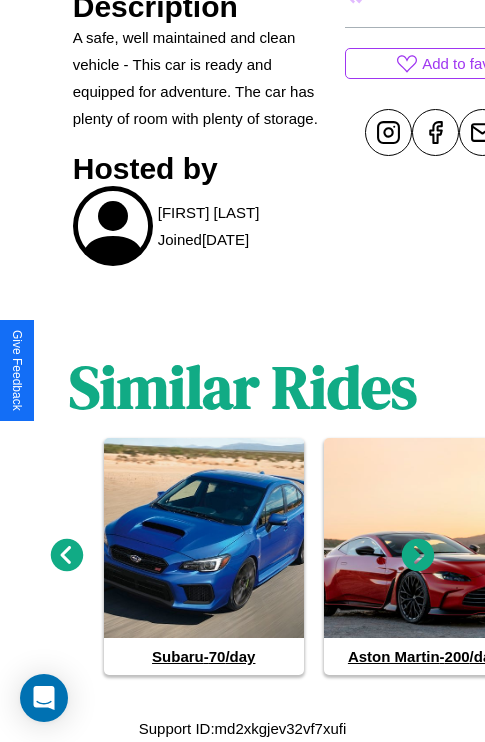 click 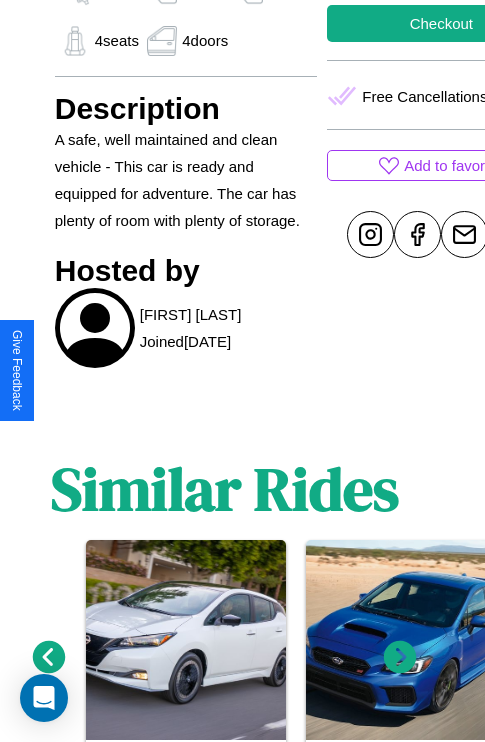 scroll, scrollTop: 496, scrollLeft: 80, axis: both 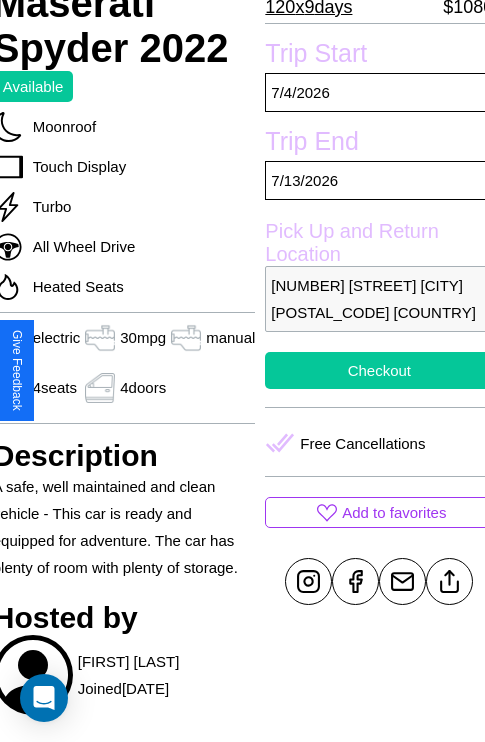 click on "Checkout" at bounding box center [379, 370] 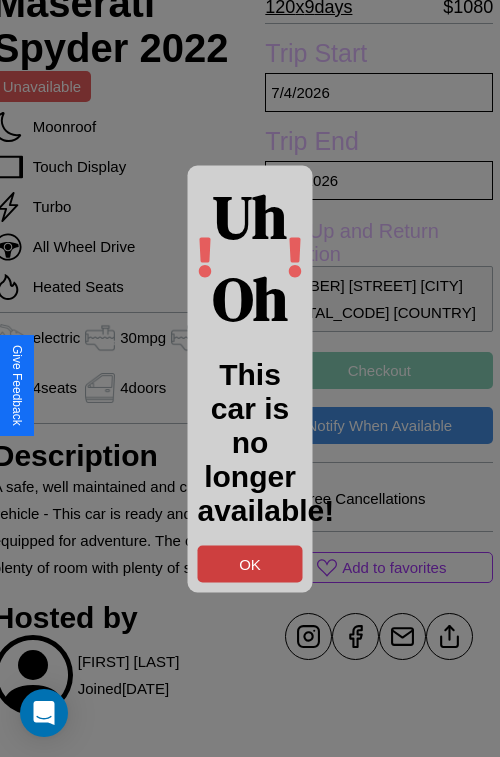 click on "OK" at bounding box center [250, 563] 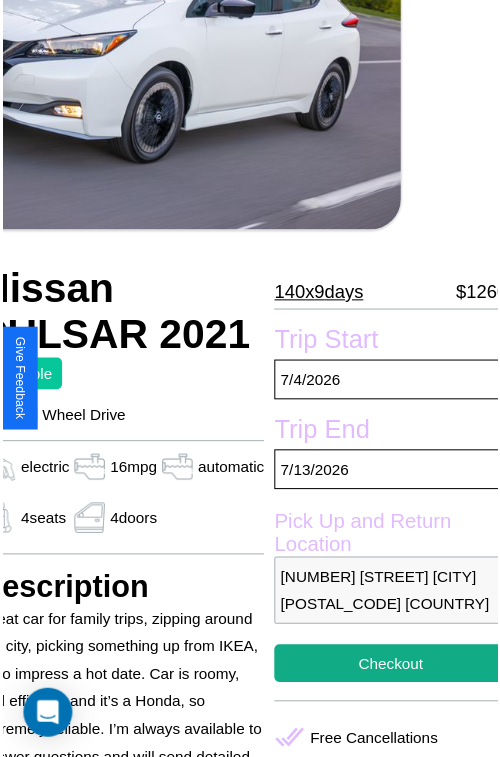 scroll, scrollTop: 220, scrollLeft: 96, axis: both 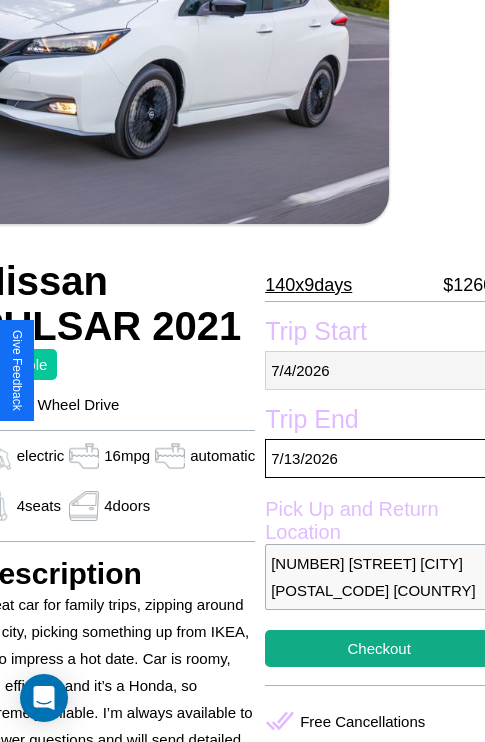 click on "7 / 4 / 2026" at bounding box center [379, 370] 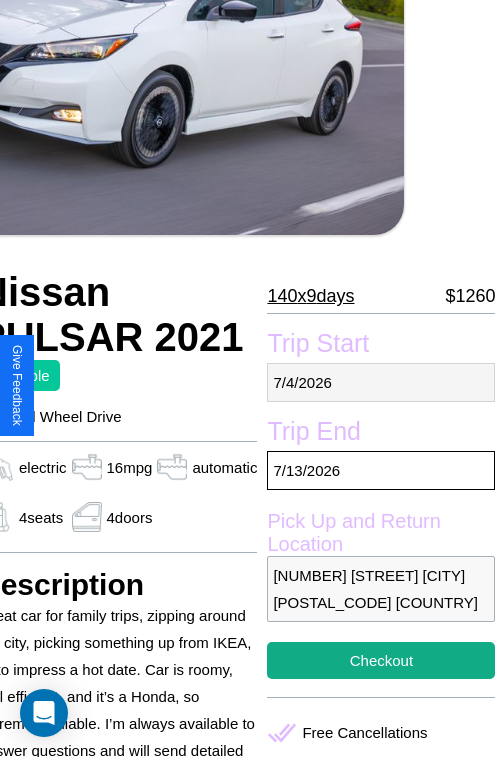 select on "*" 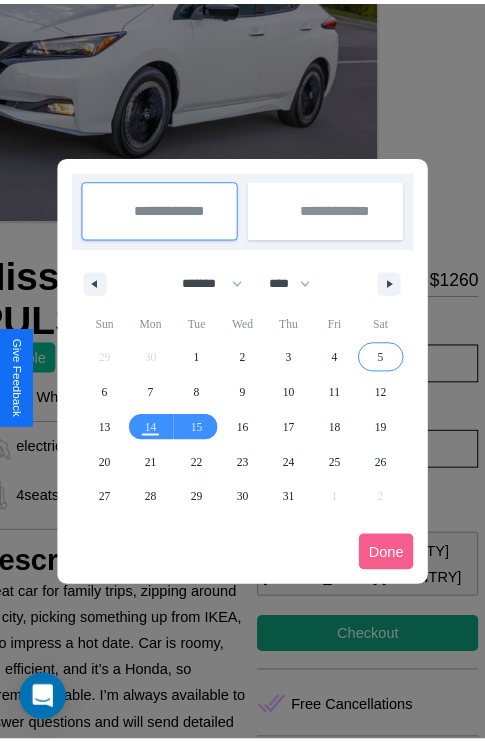scroll, scrollTop: 0, scrollLeft: 96, axis: horizontal 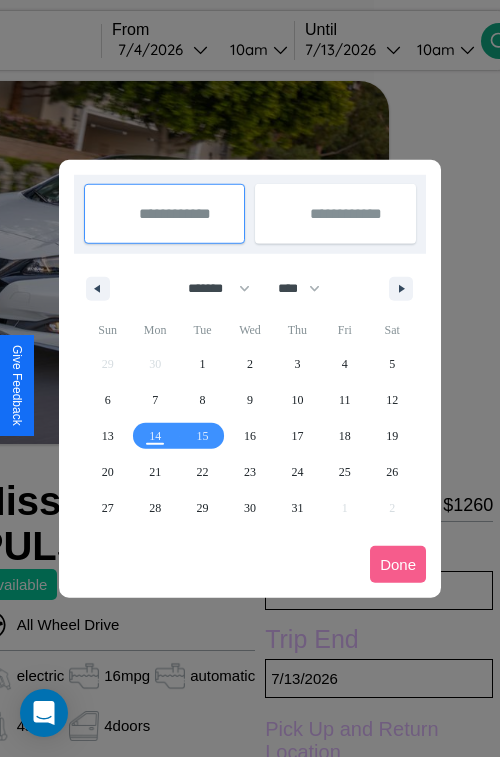 click at bounding box center (250, 378) 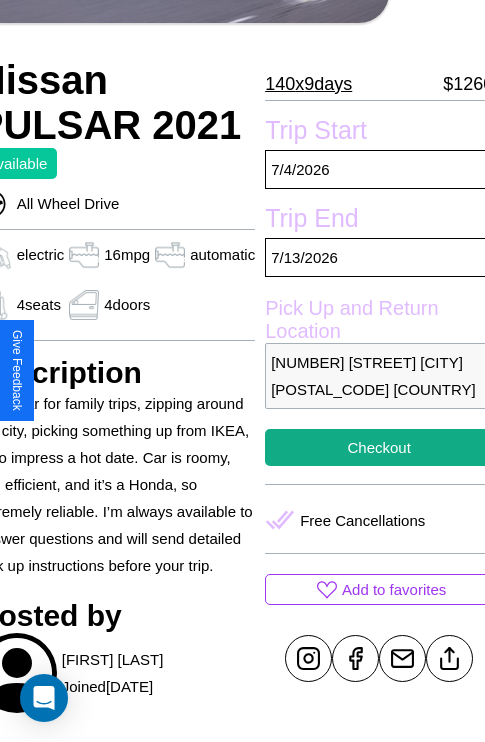 scroll, scrollTop: 426, scrollLeft: 96, axis: both 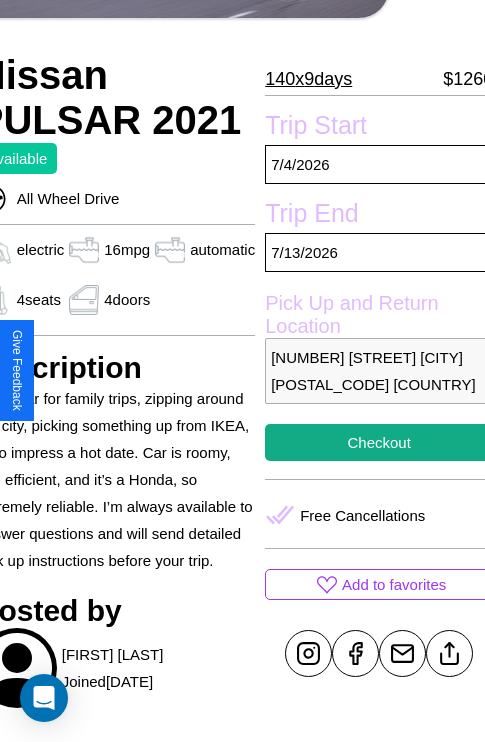 click on "6086 River Road  Kyoto  47813 Japan" at bounding box center (379, 371) 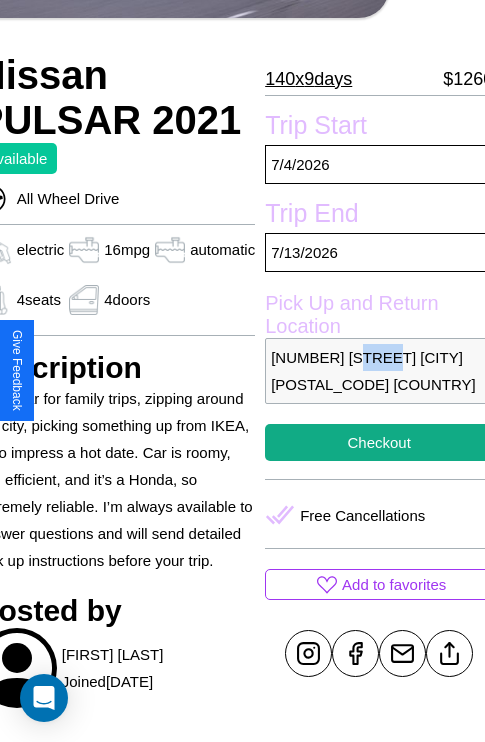 click on "6086 River Road  Kyoto  47813 Japan" at bounding box center [379, 371] 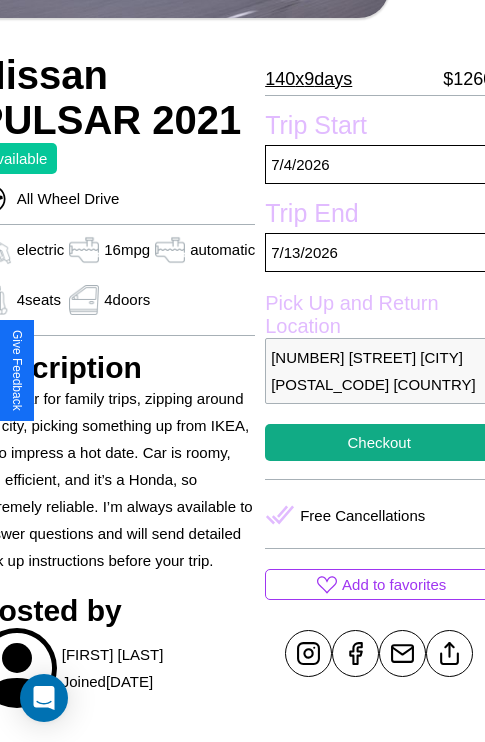 click on "6086 River Road  Kyoto  47813 Japan" at bounding box center [379, 371] 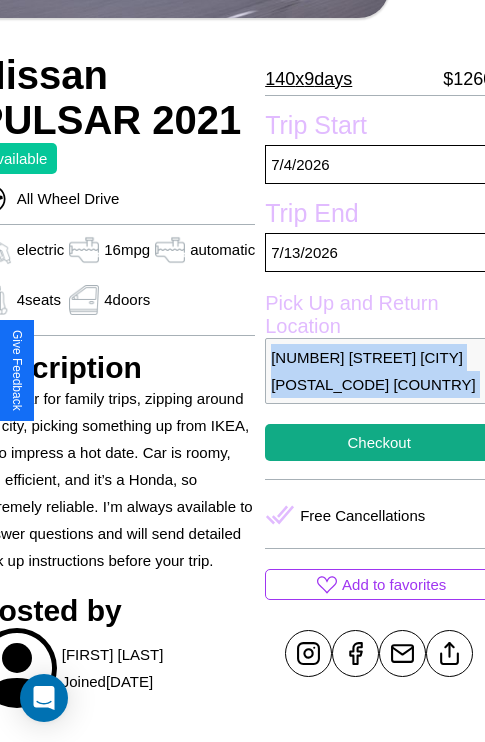click on "6086 River Road  Kyoto  47813 Japan" at bounding box center (379, 371) 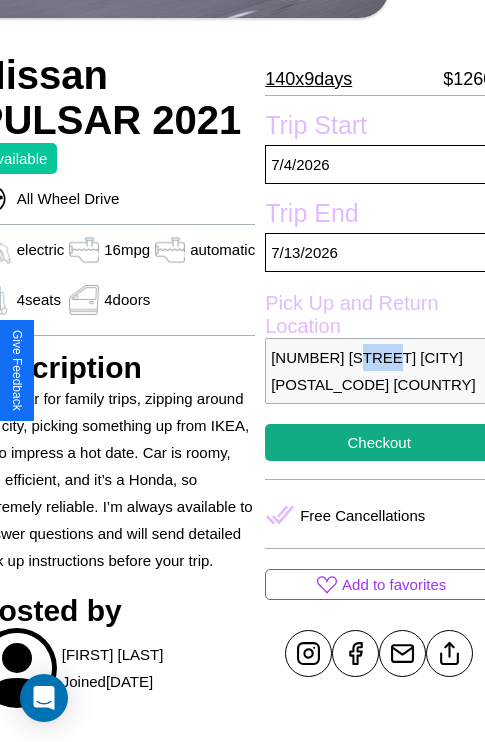click on "6086 River Road  Kyoto  47813 Japan" at bounding box center [379, 371] 